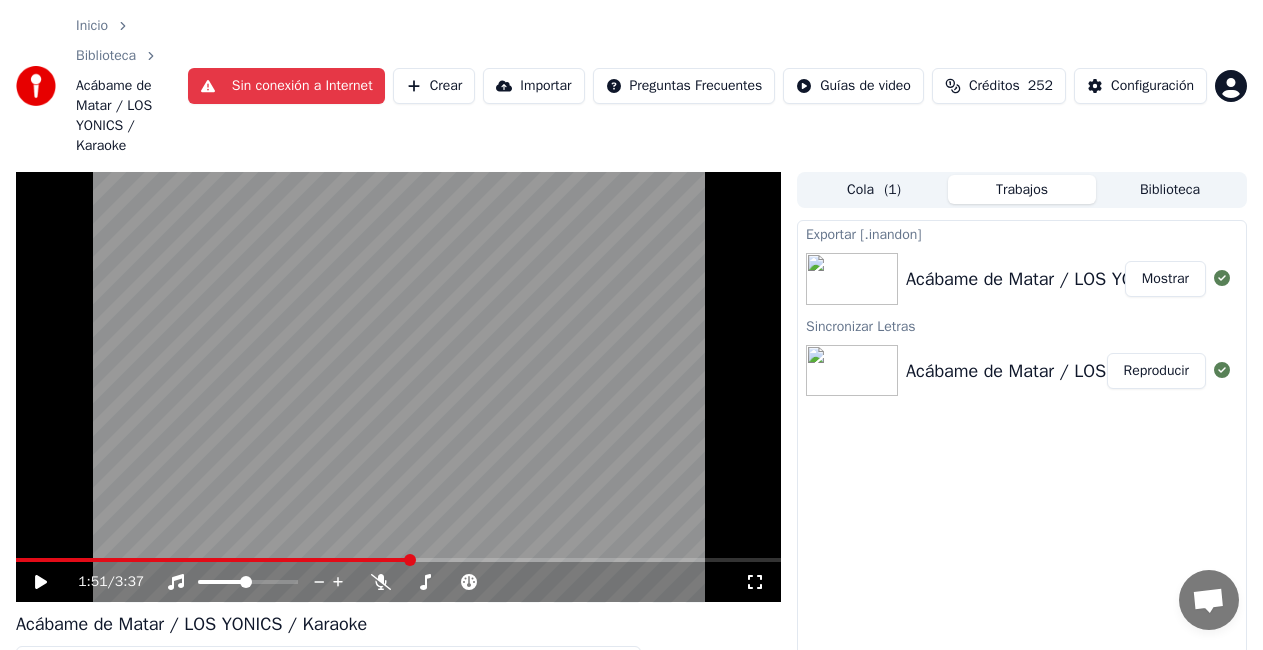 scroll, scrollTop: 0, scrollLeft: 0, axis: both 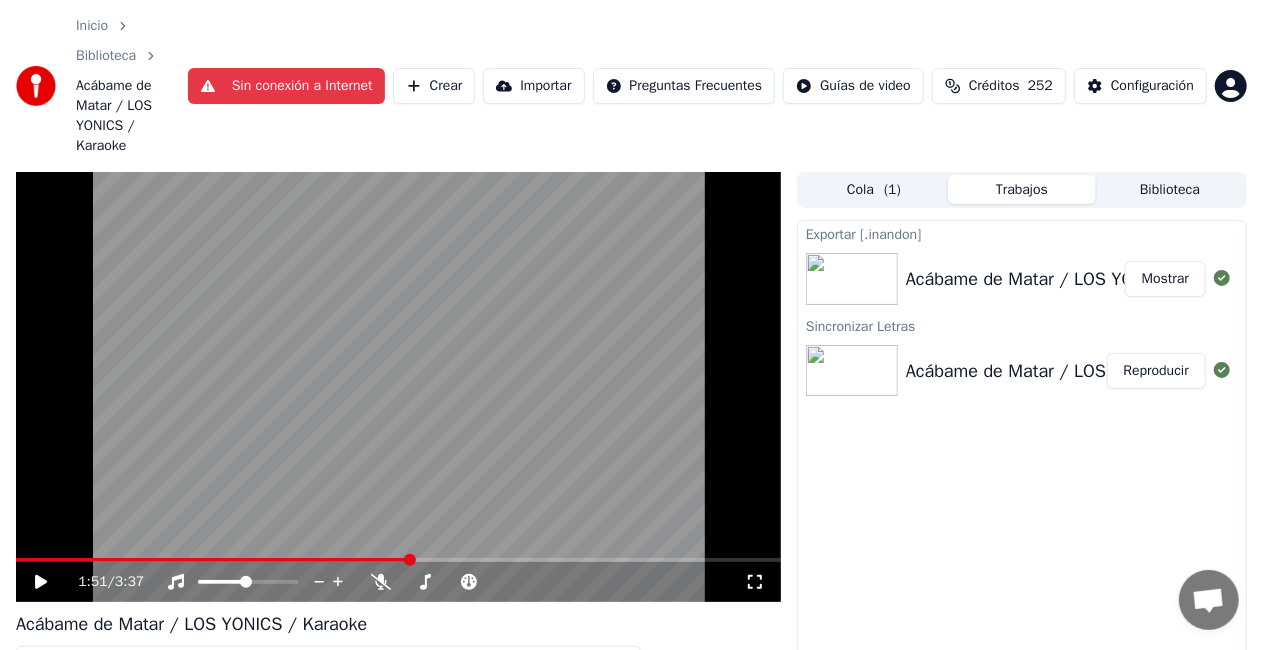 click on "Configuración" at bounding box center (1140, 86) 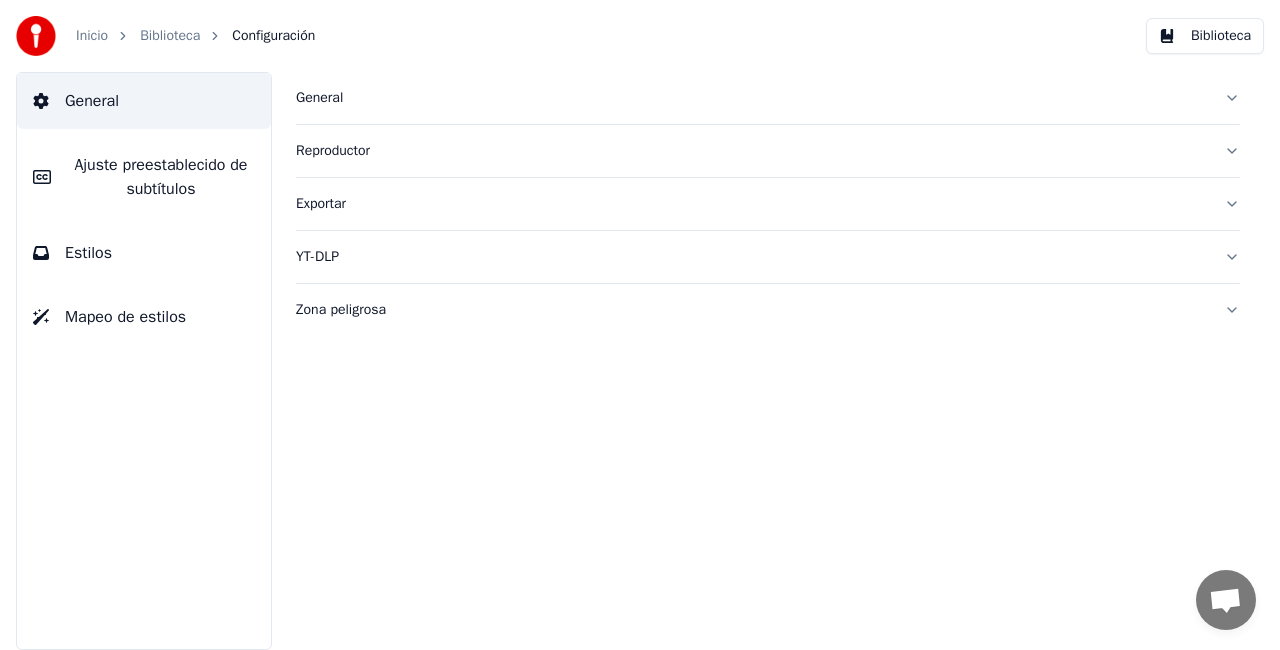 click on "Biblioteca" at bounding box center [1205, 36] 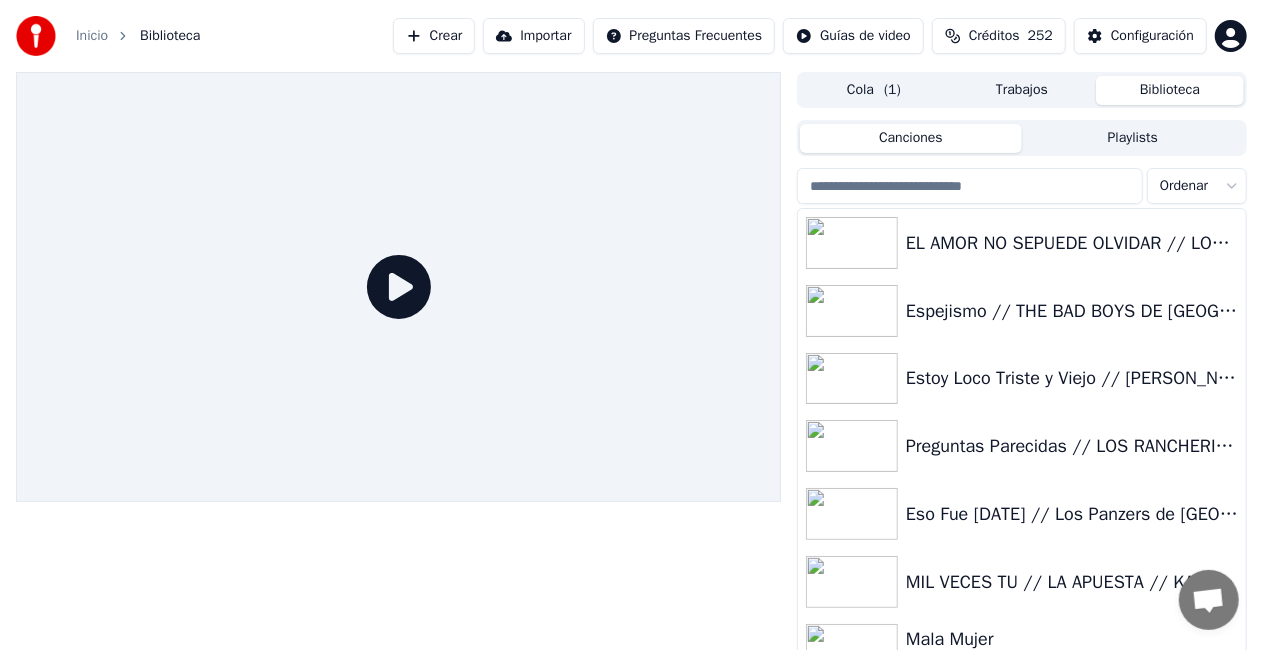 click on "Biblioteca" at bounding box center [1170, 90] 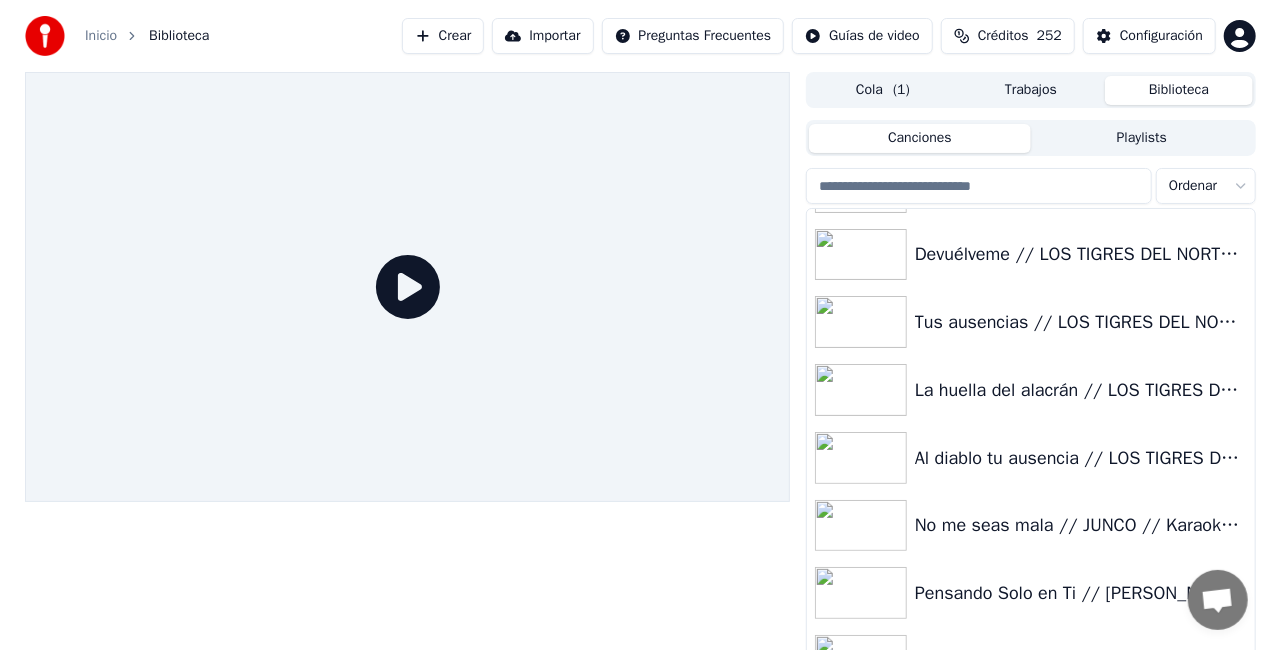 scroll, scrollTop: 640, scrollLeft: 0, axis: vertical 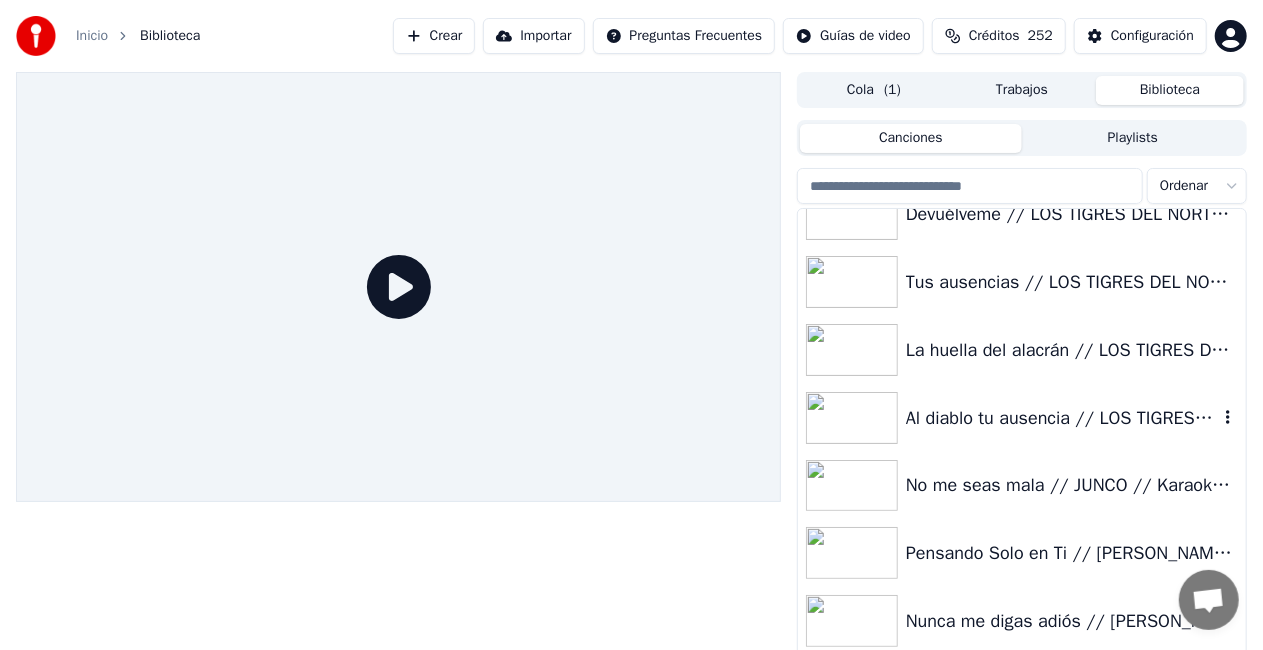 click on "Al diablo tu ausencia // LOS TIGRES DEL NORTE // Karaoke 🎤" at bounding box center (1062, 418) 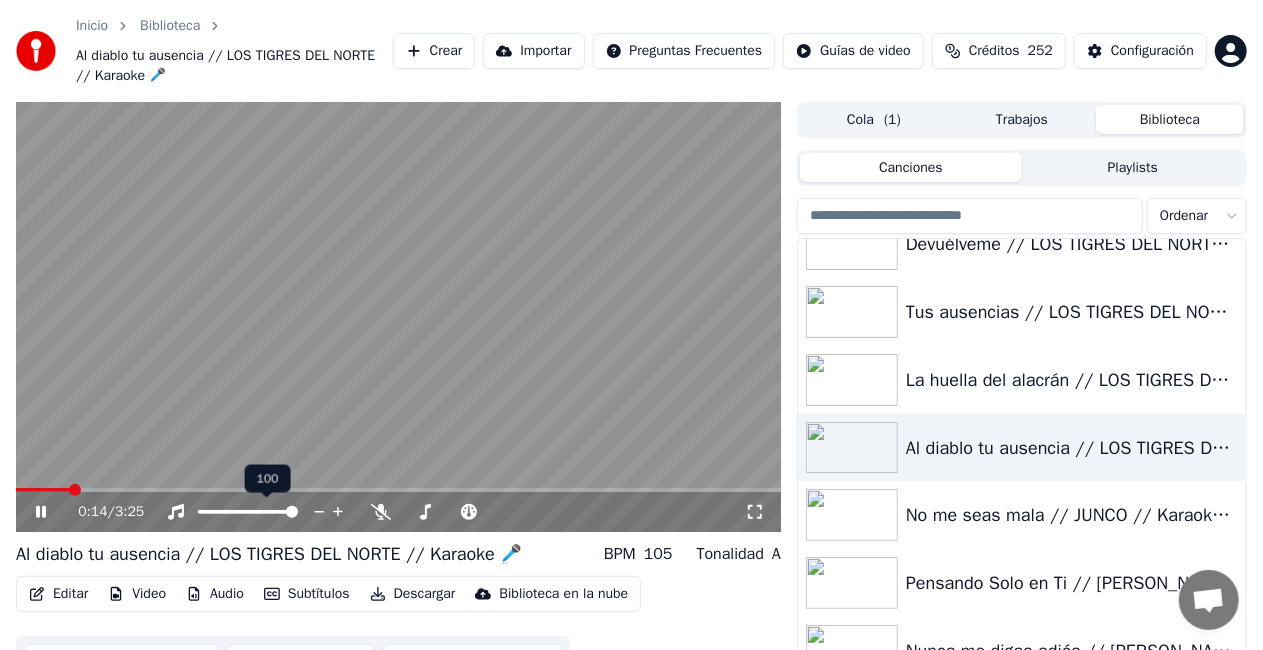 click at bounding box center [292, 512] 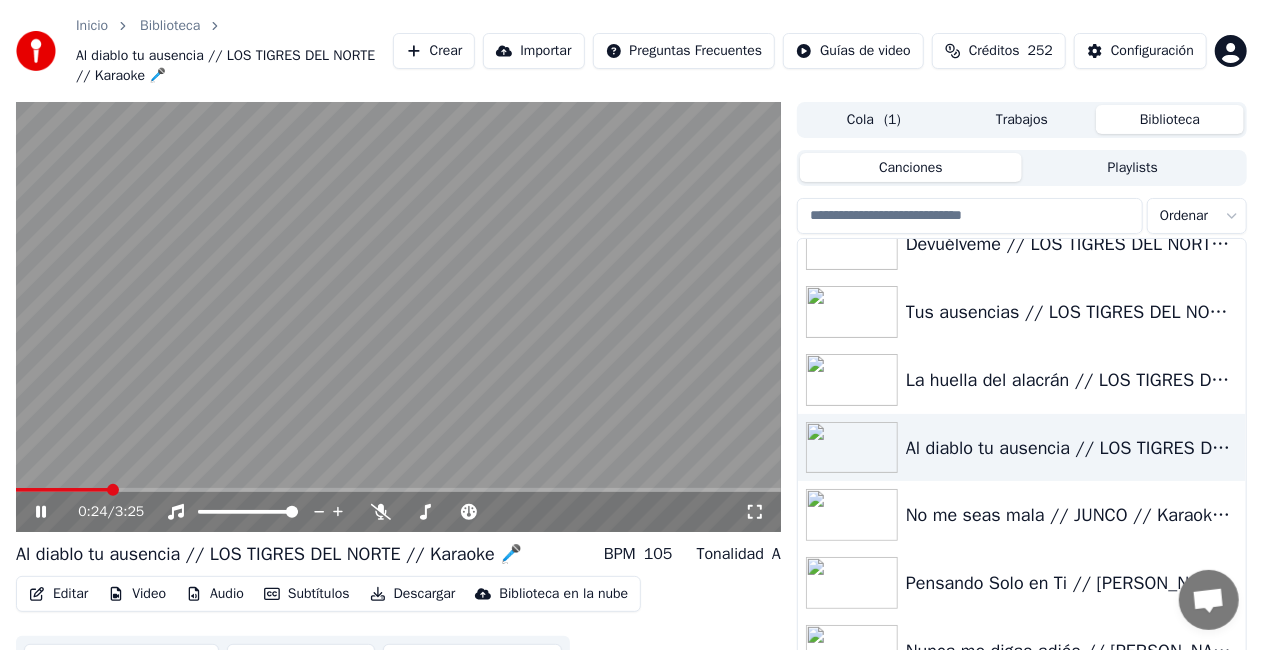 click 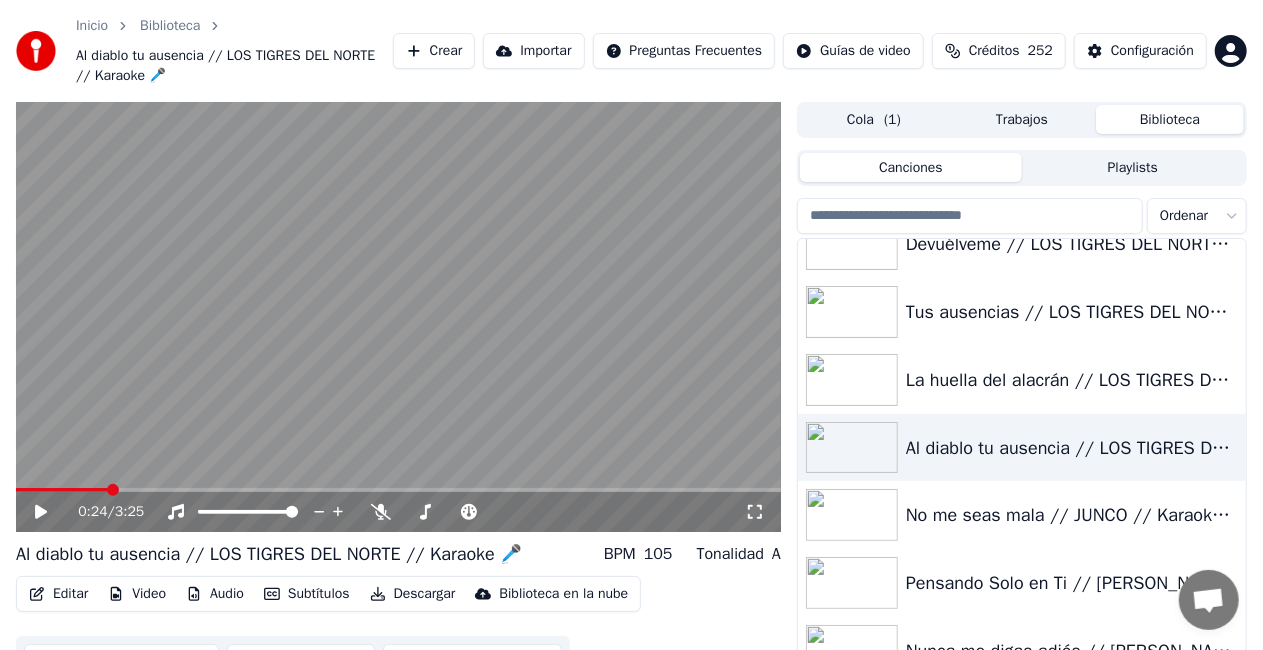 click on "Editar" at bounding box center [58, 594] 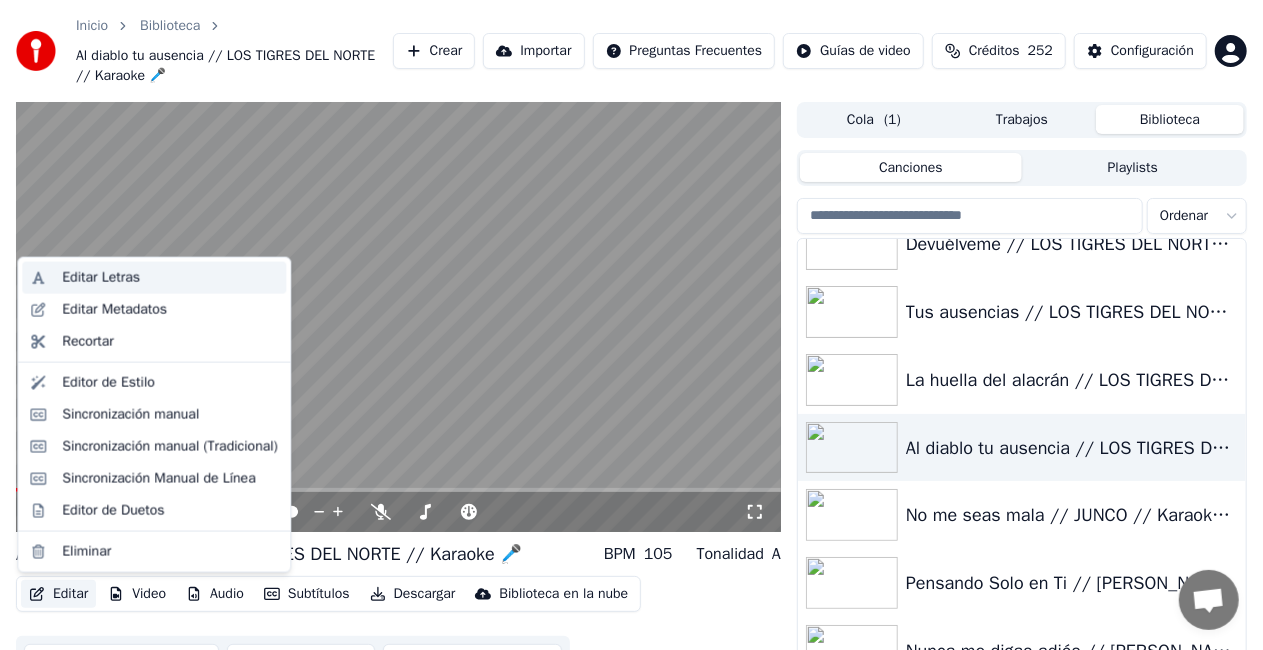 click on "Editar Letras" at bounding box center [101, 278] 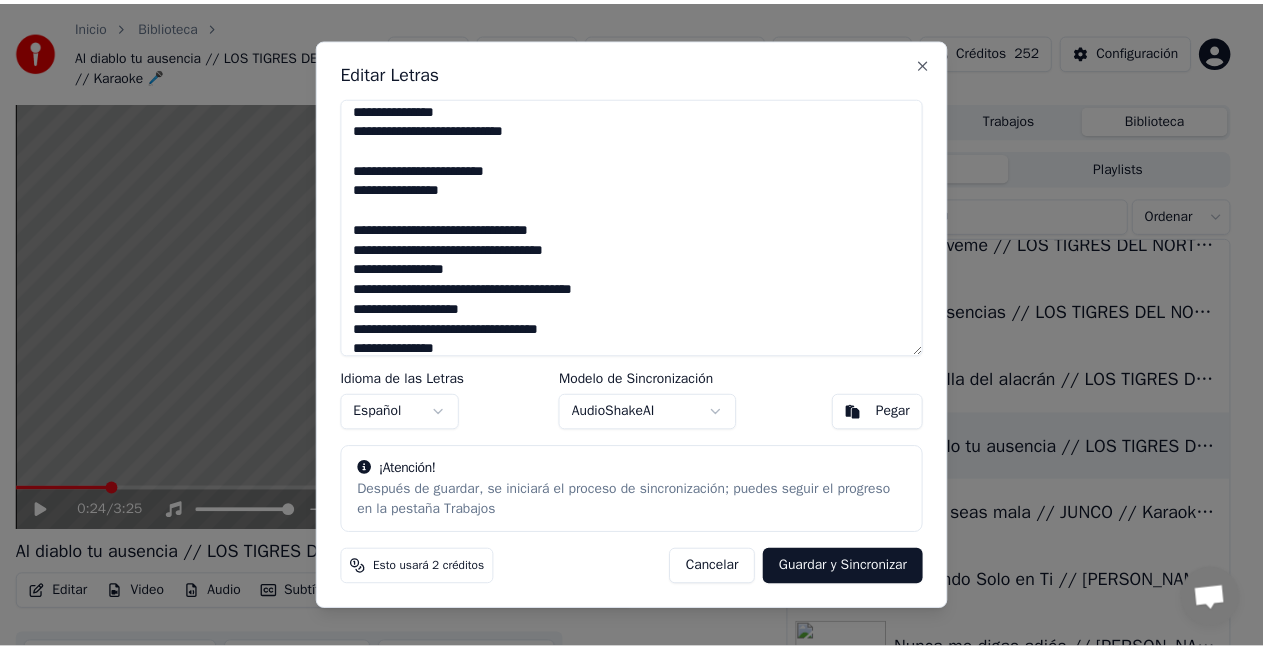 scroll, scrollTop: 337, scrollLeft: 0, axis: vertical 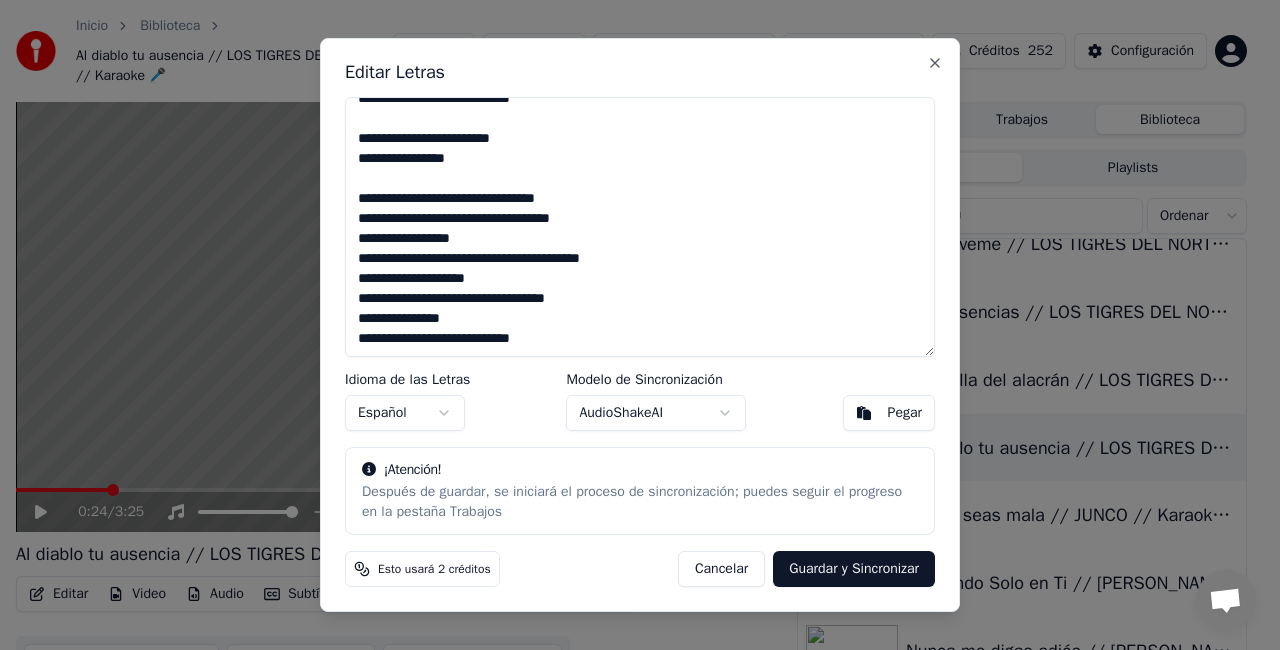 click on "Guardar y Sincronizar" at bounding box center [854, 569] 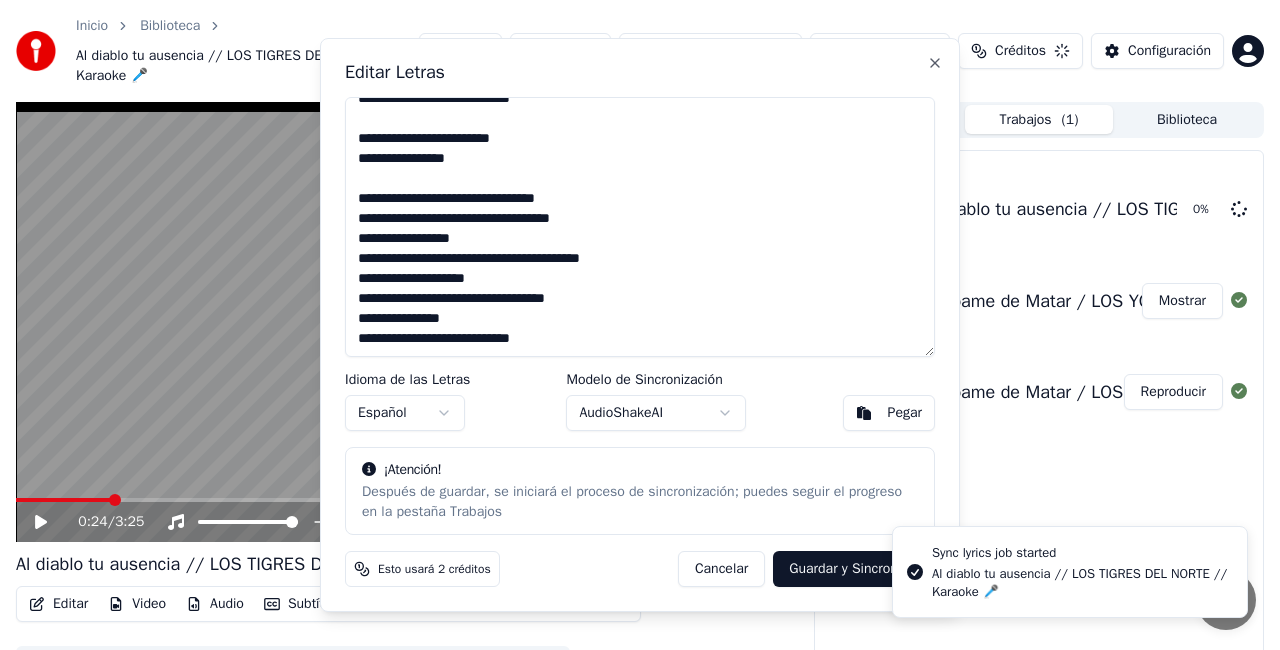 type on "**********" 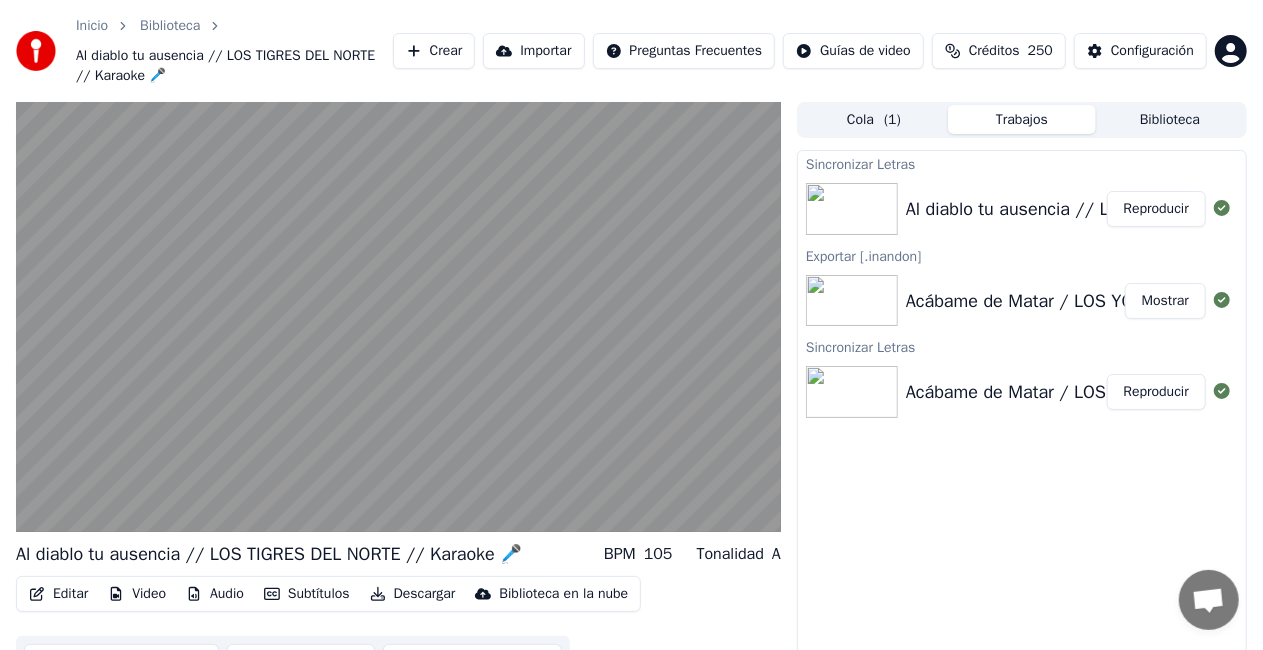 click on "Reproducir" at bounding box center (1156, 209) 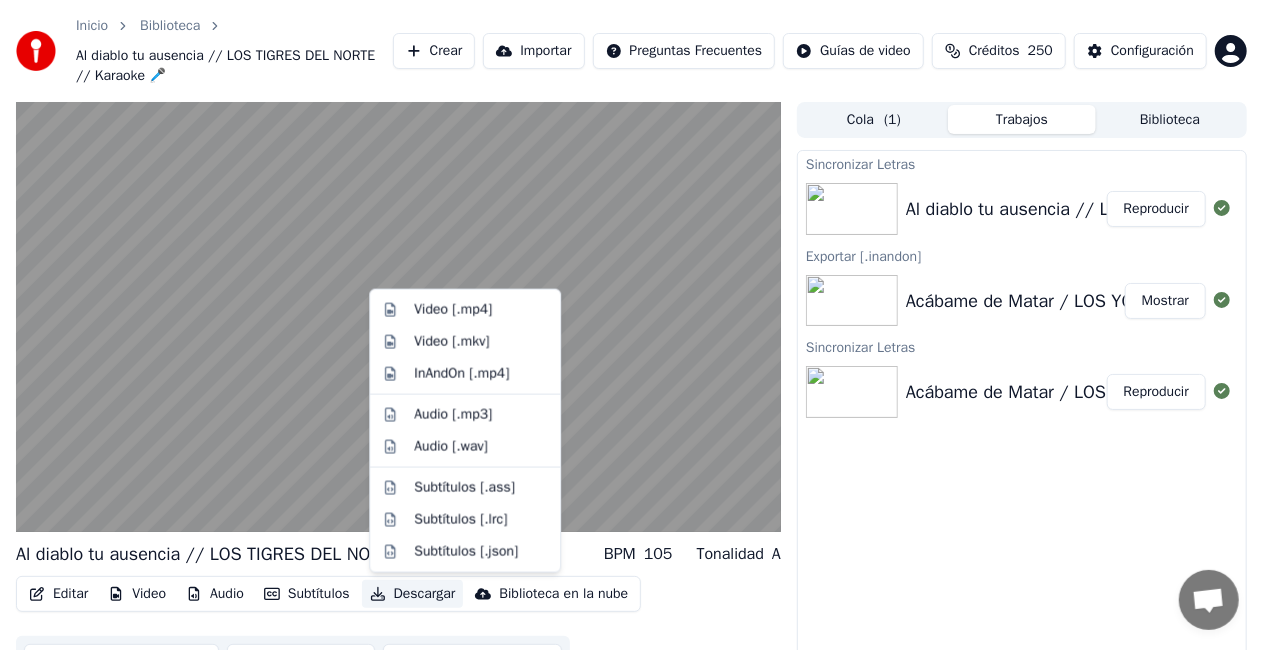 click on "Descargar" at bounding box center [413, 594] 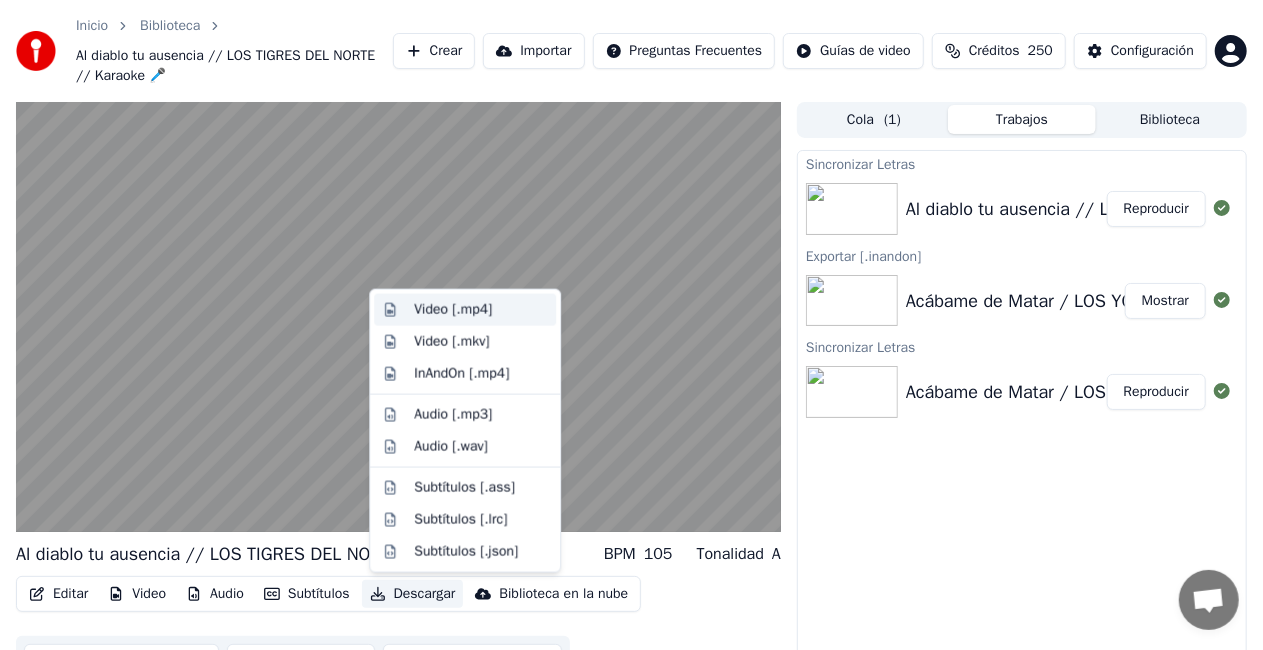 click on "Video [.mp4]" at bounding box center (453, 310) 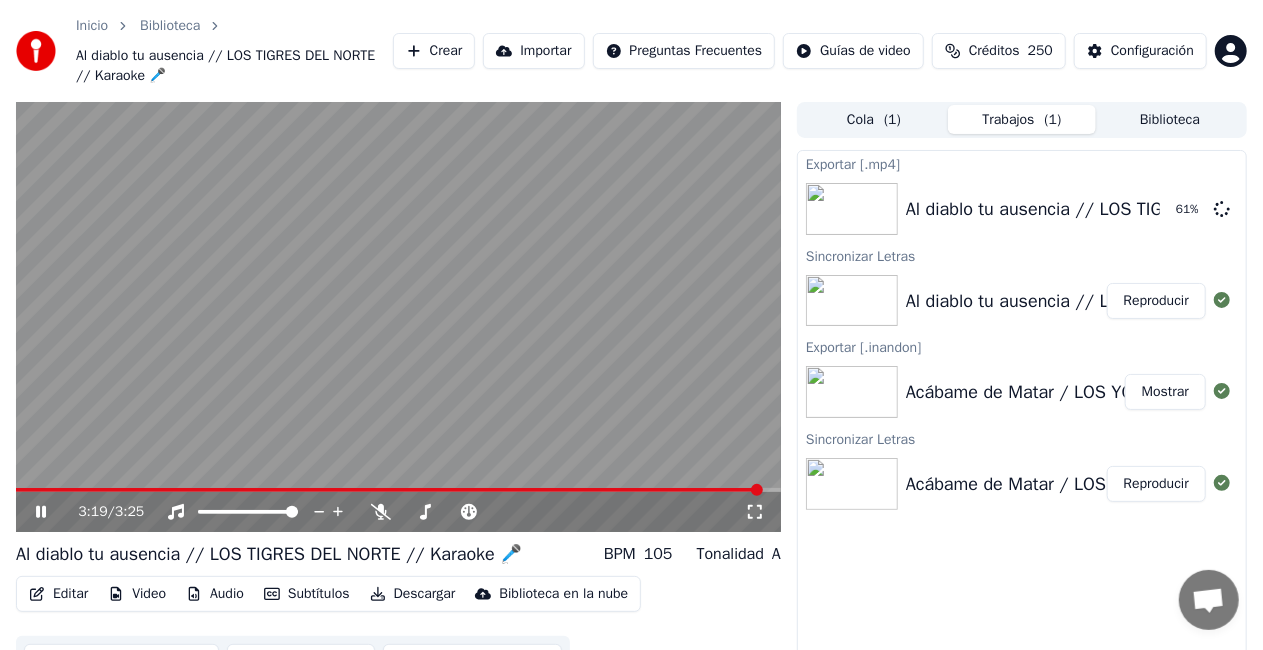 click at bounding box center (398, 317) 